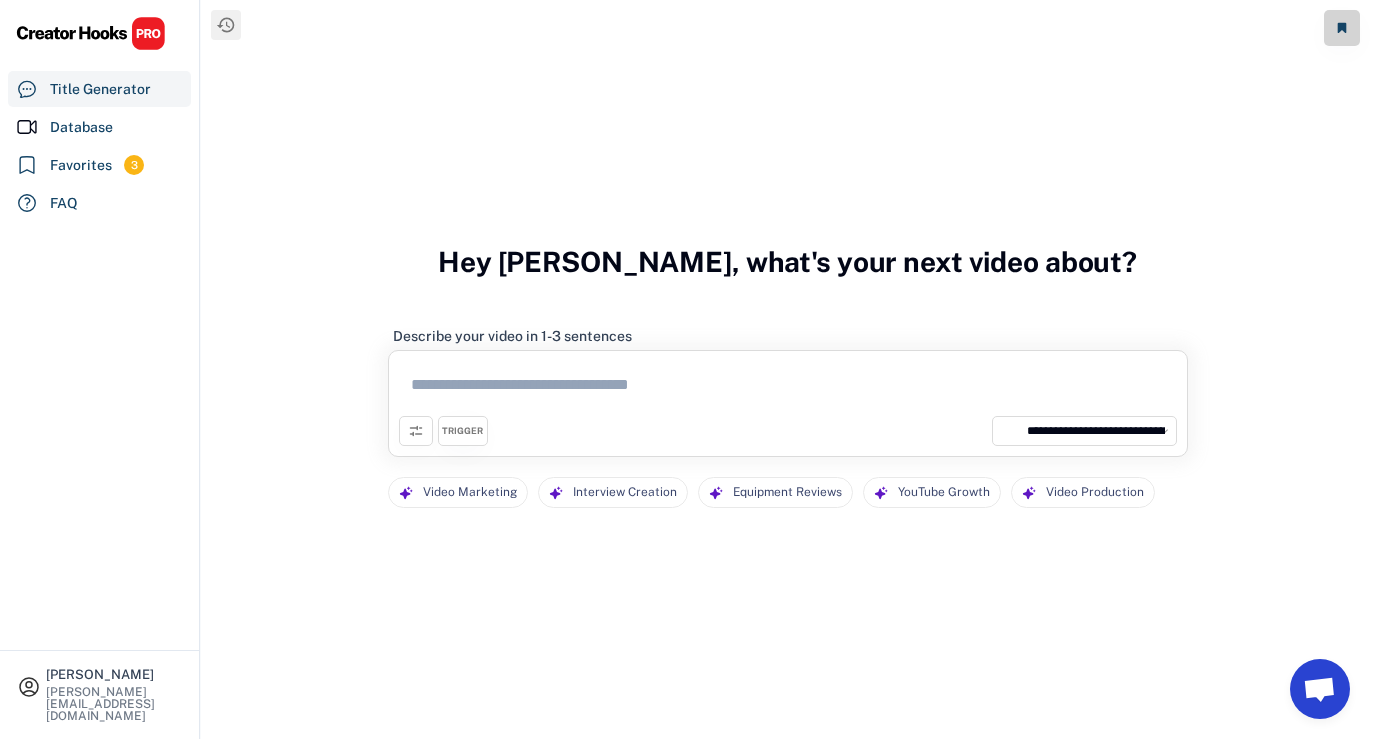 select on "**********" 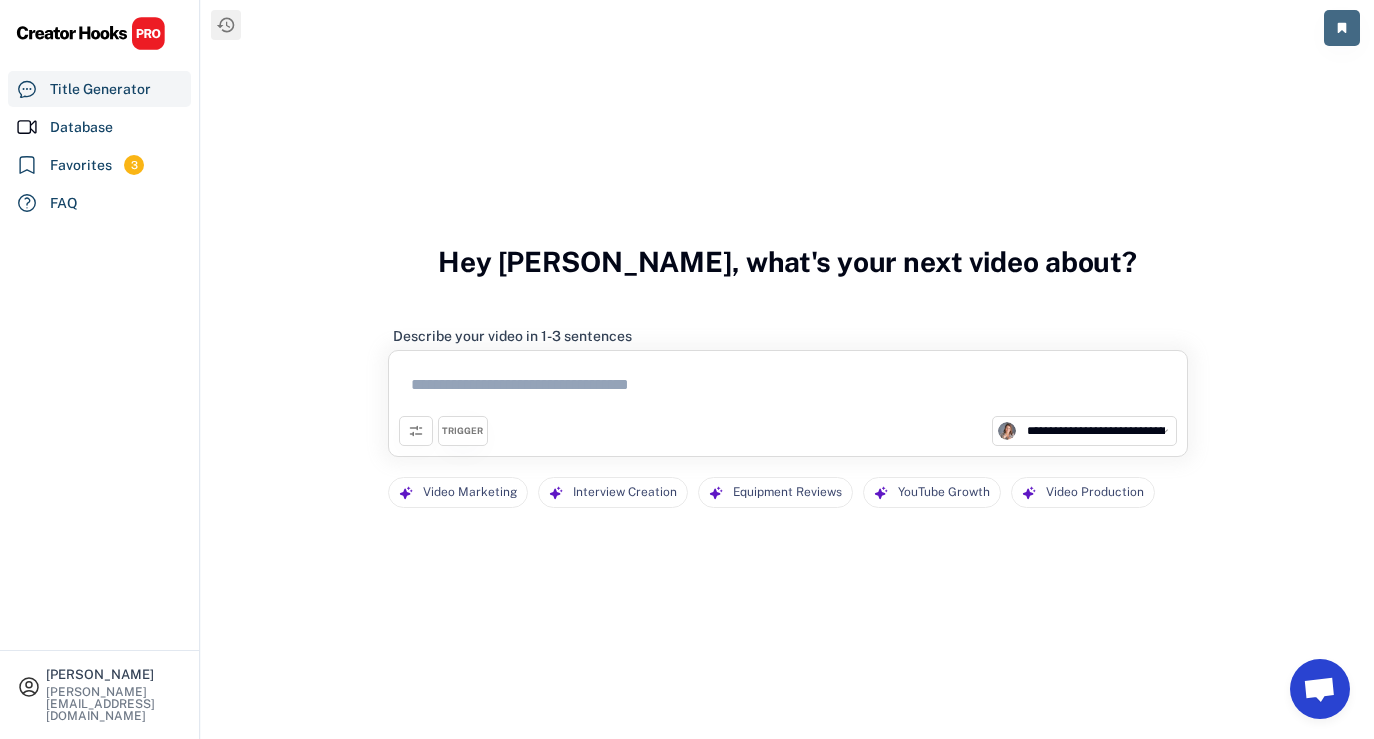 click 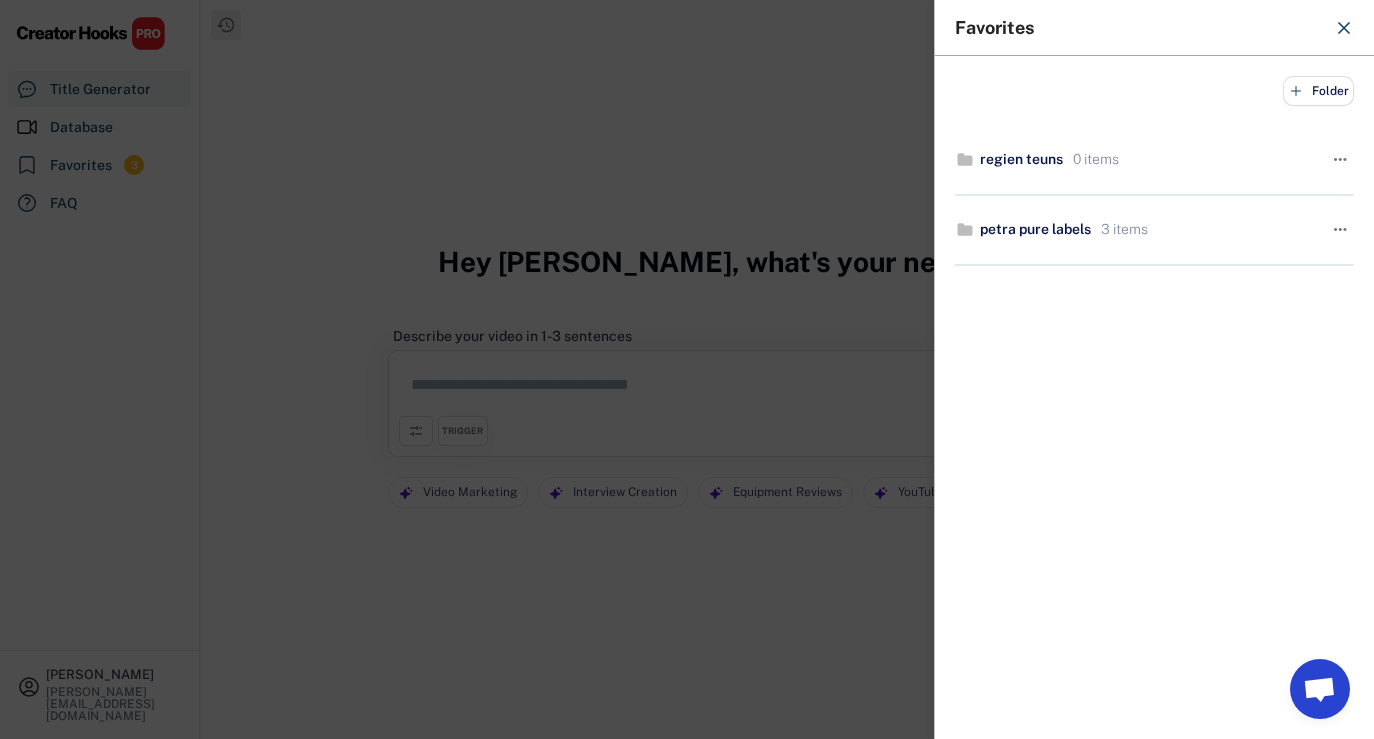 click 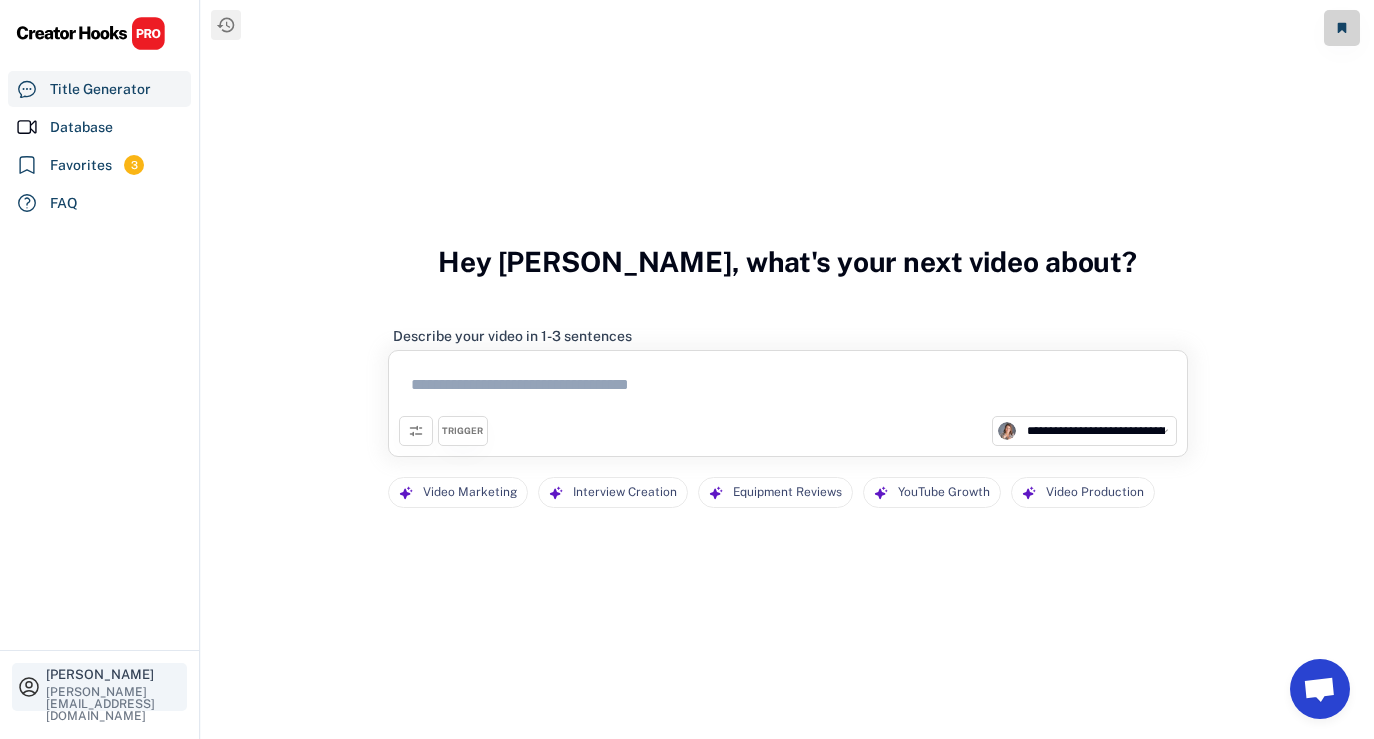 click on "[PERSON_NAME][EMAIL_ADDRESS][DOMAIN_NAME]" at bounding box center [114, 704] 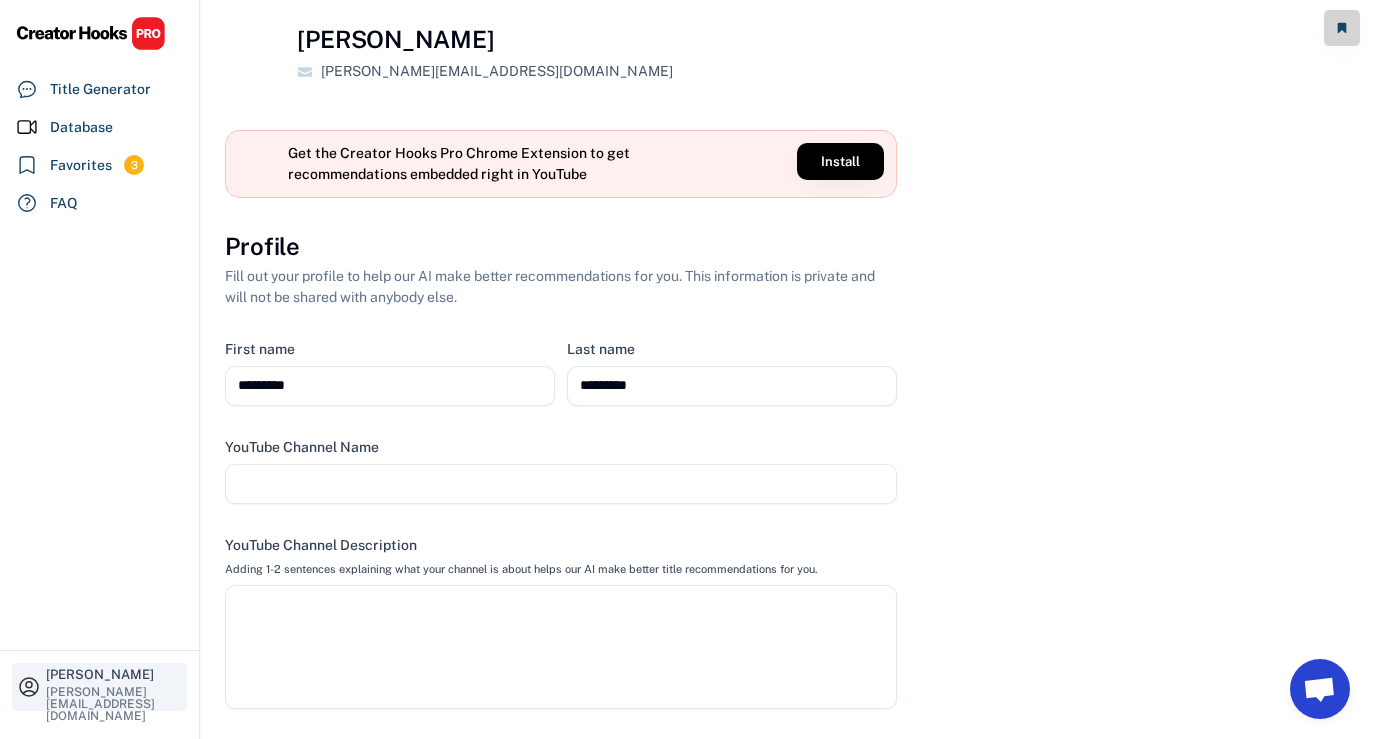 select 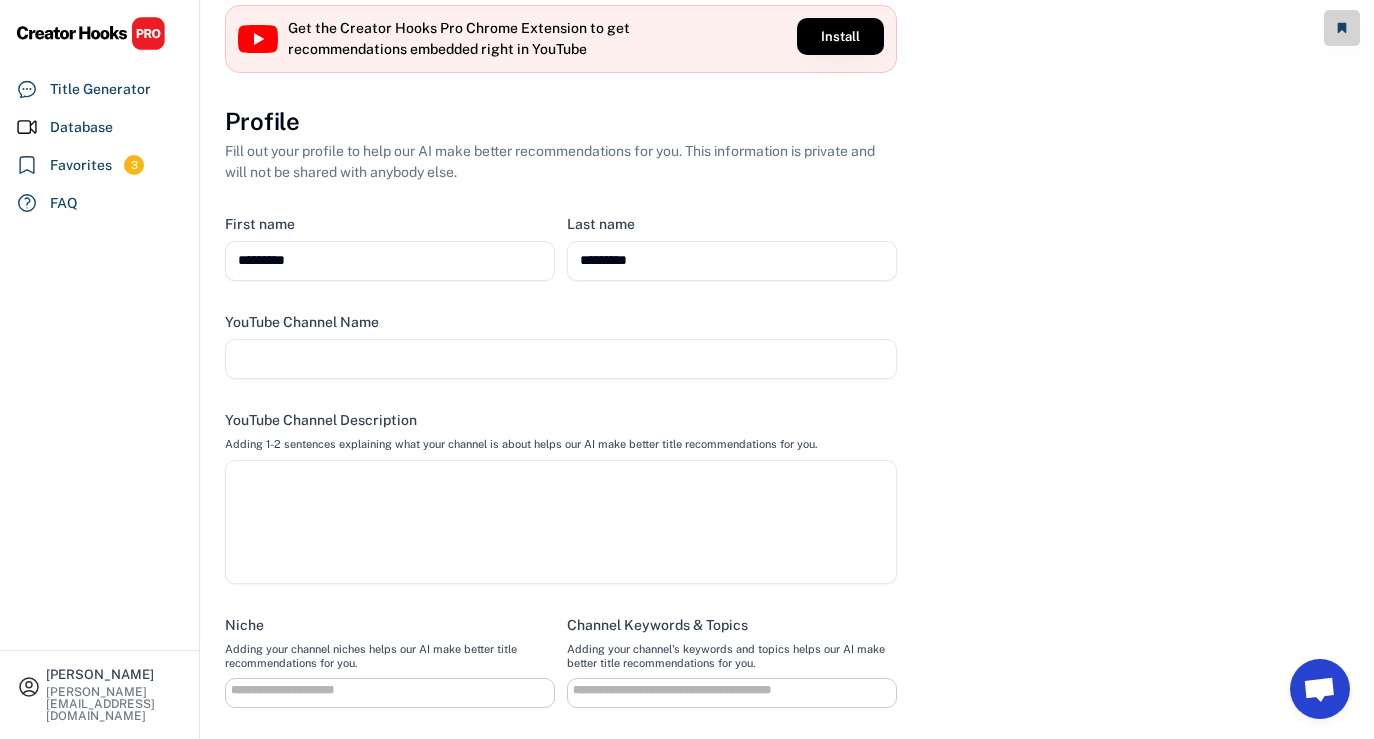 scroll, scrollTop: 0, scrollLeft: 0, axis: both 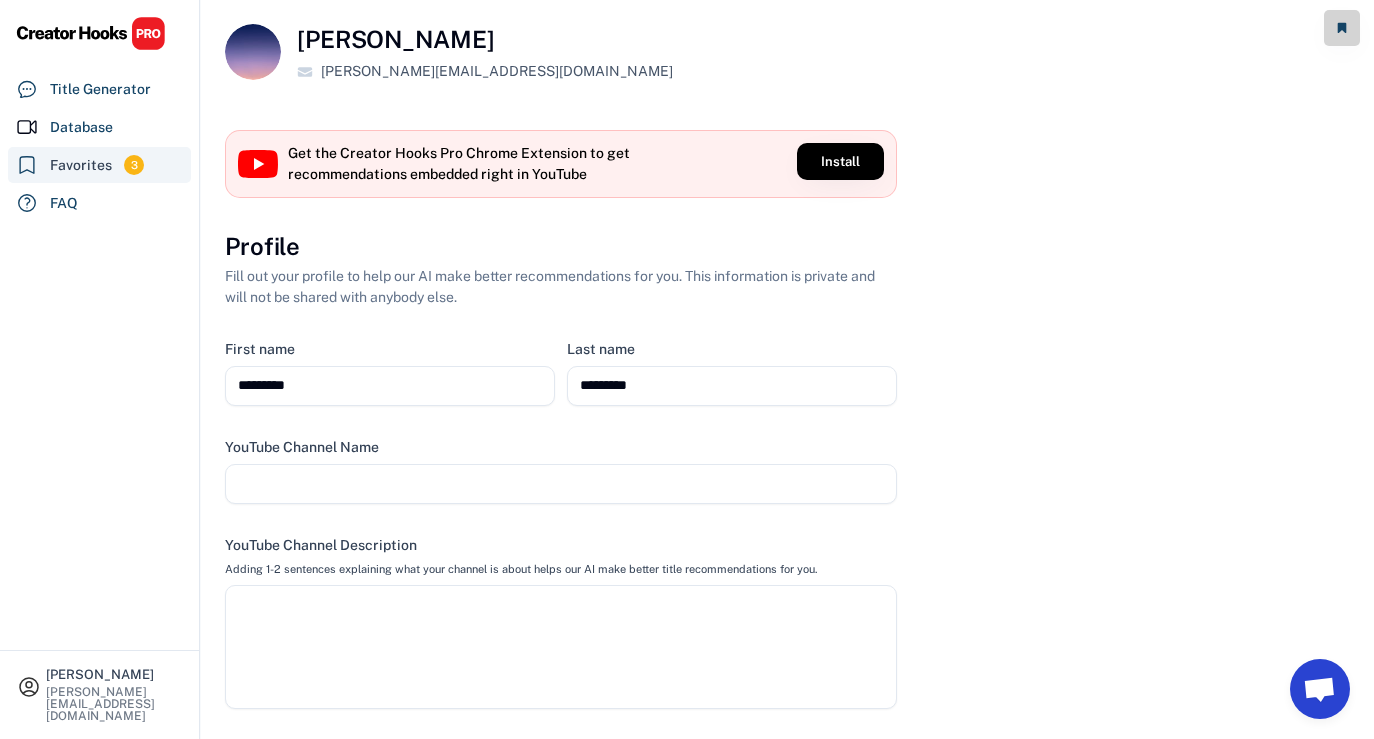 click on "Favorites" at bounding box center (81, 165) 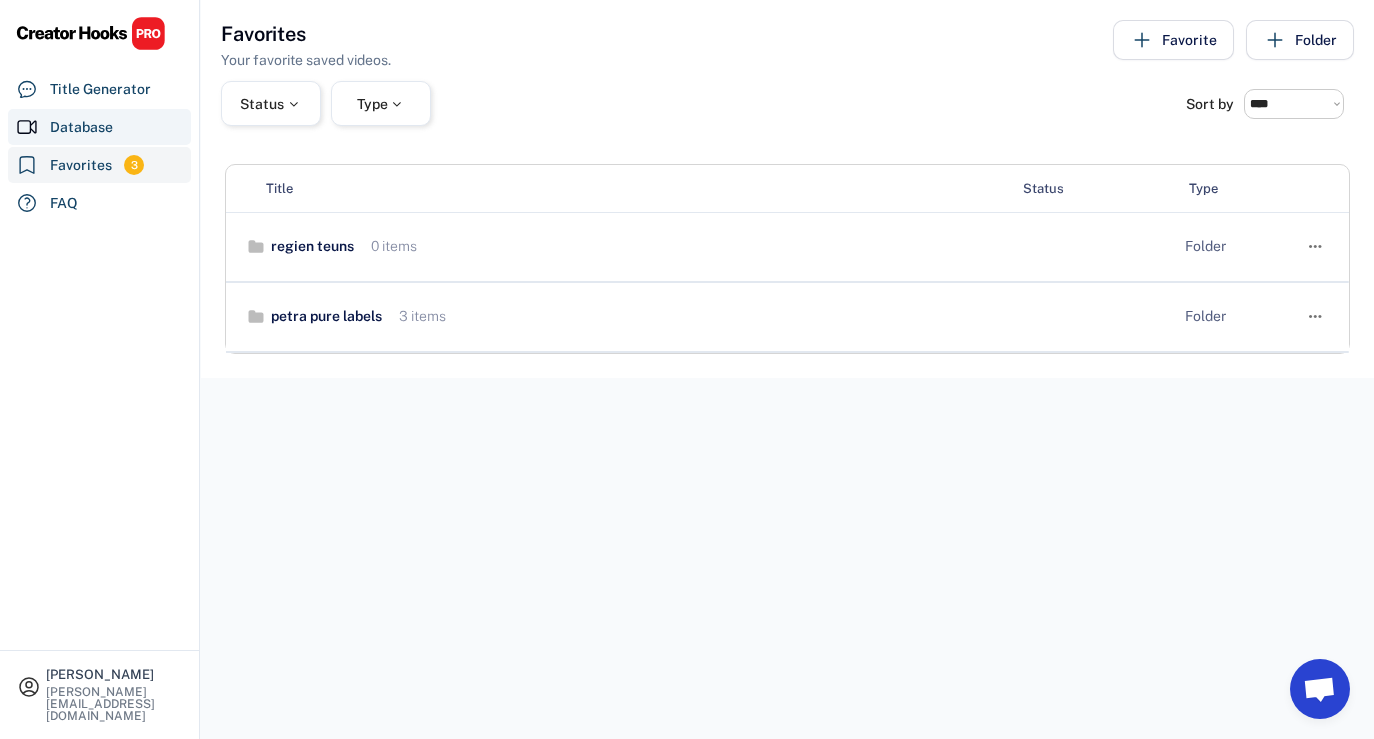 click on "Database" at bounding box center [99, 127] 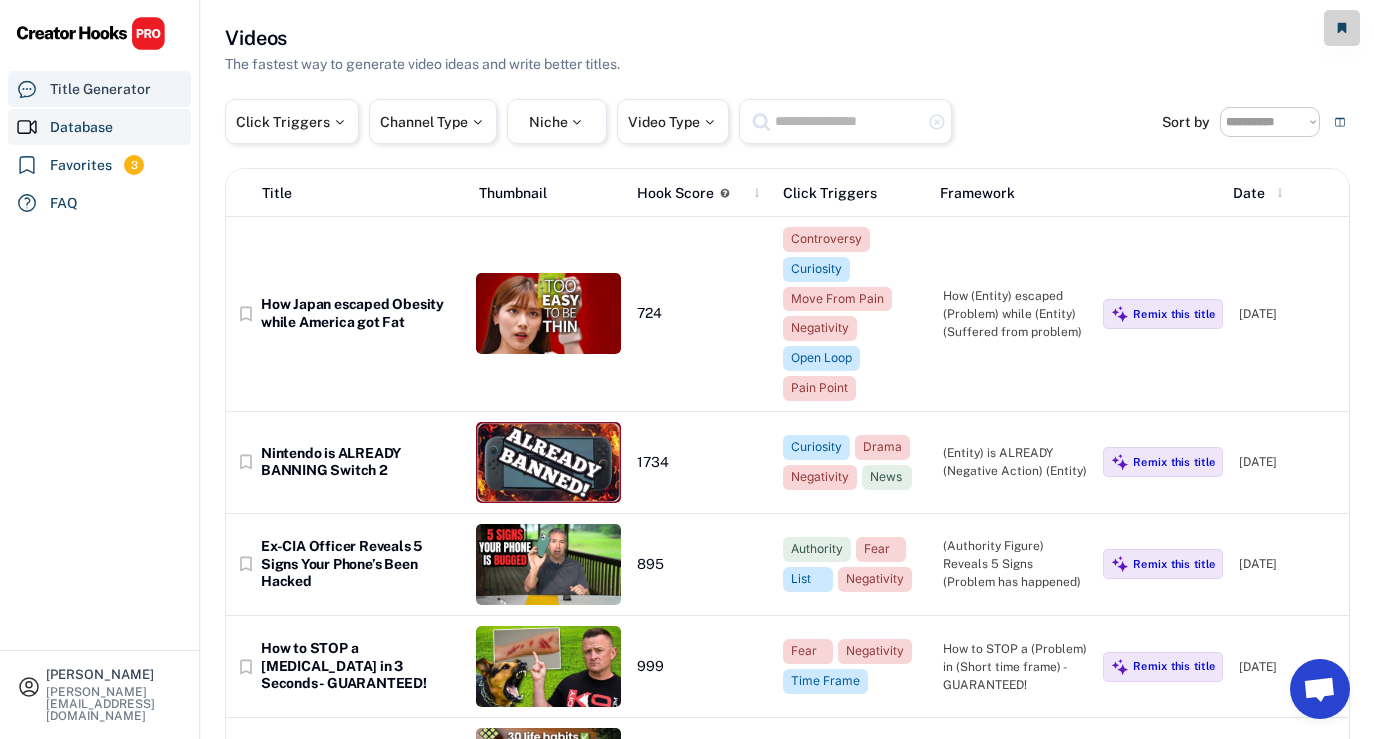 click on "Title Generator" at bounding box center [100, 89] 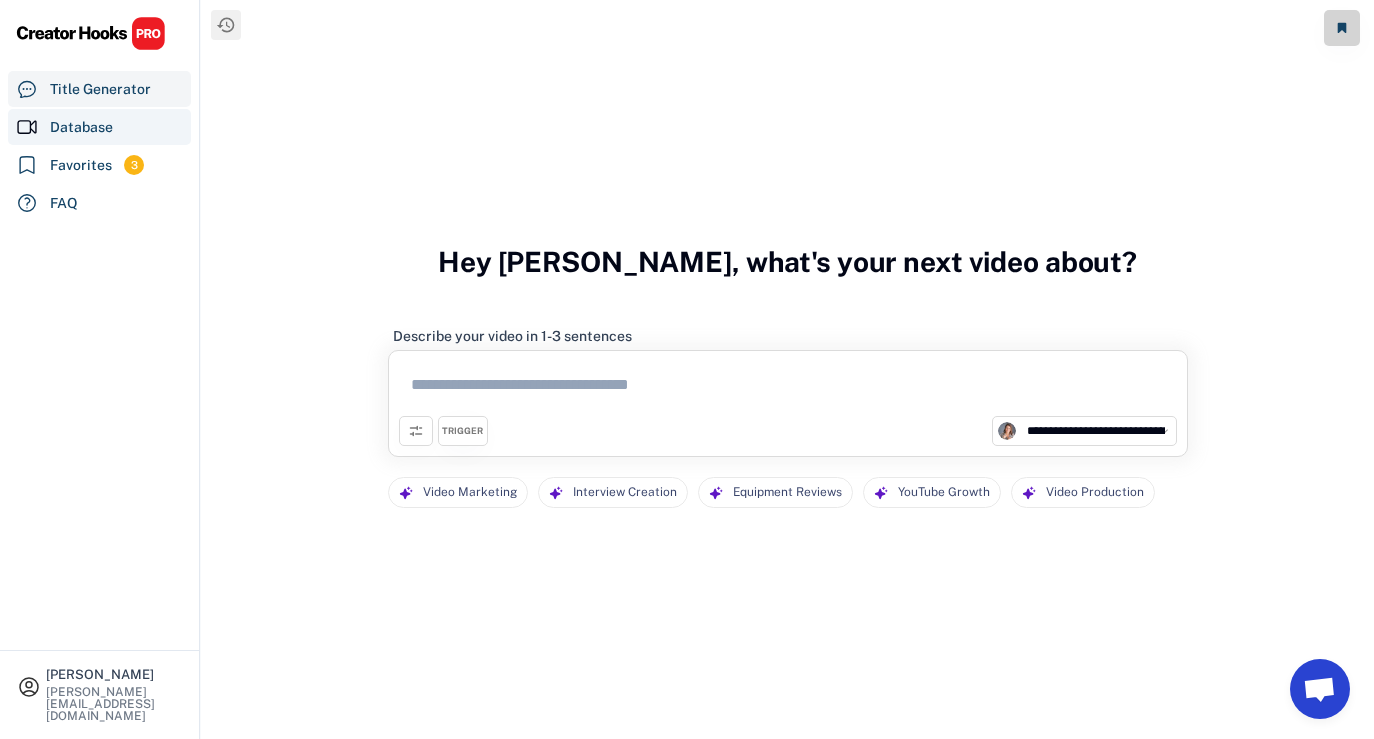 click on "Database" at bounding box center [99, 127] 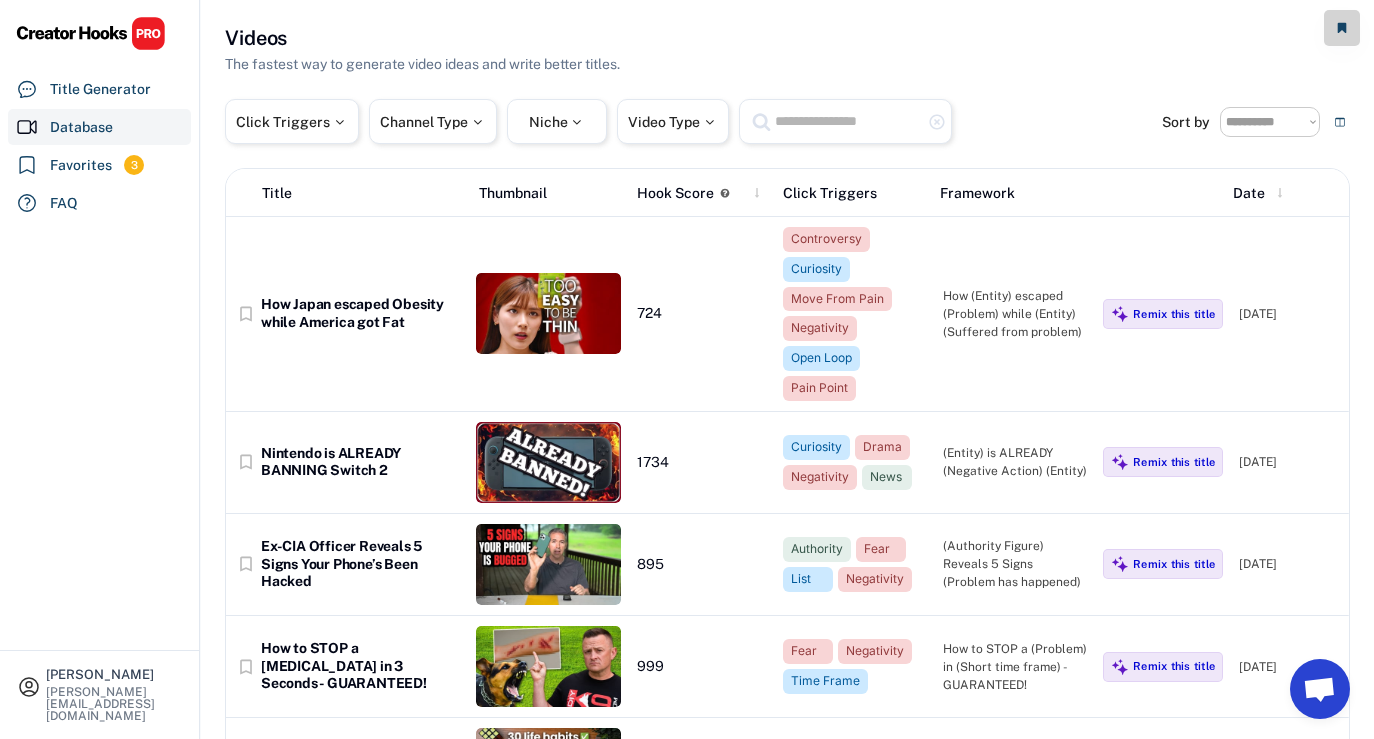 click at bounding box center (91, 33) 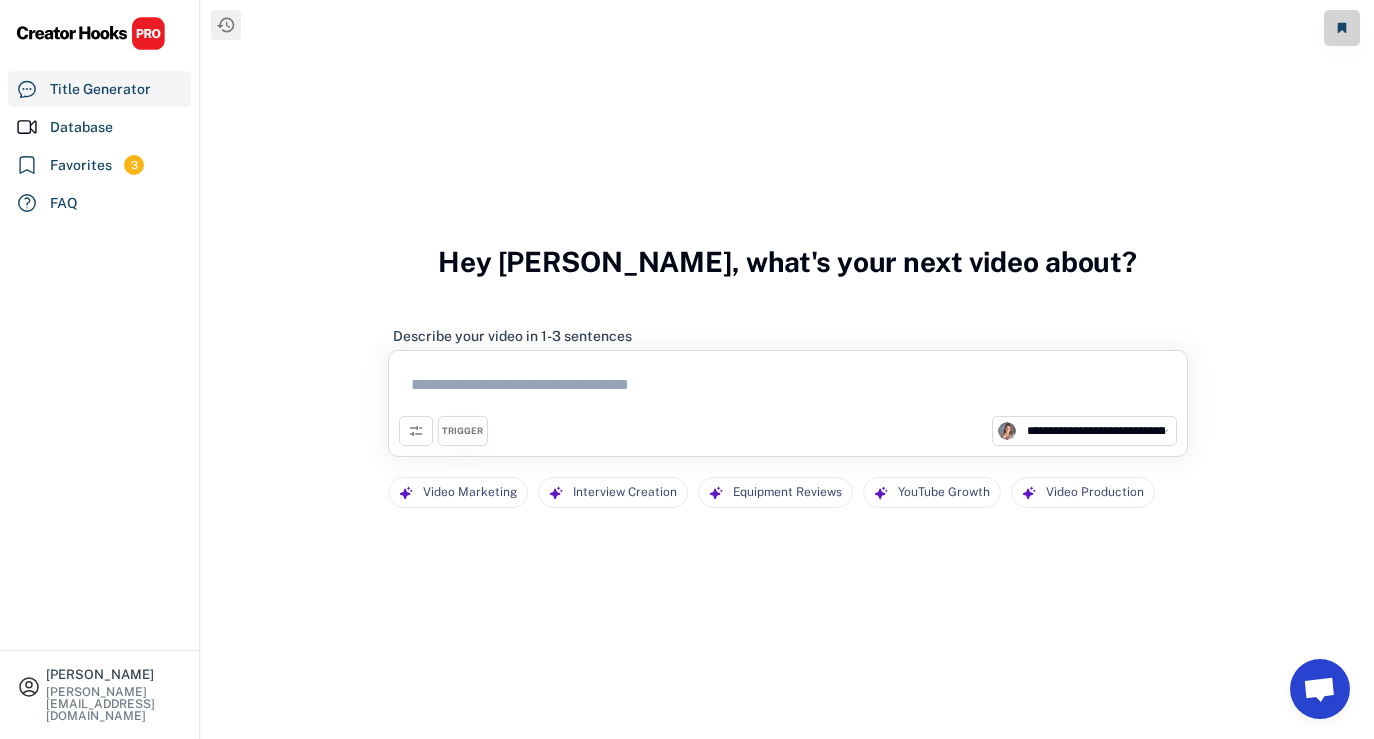 scroll, scrollTop: 28, scrollLeft: 0, axis: vertical 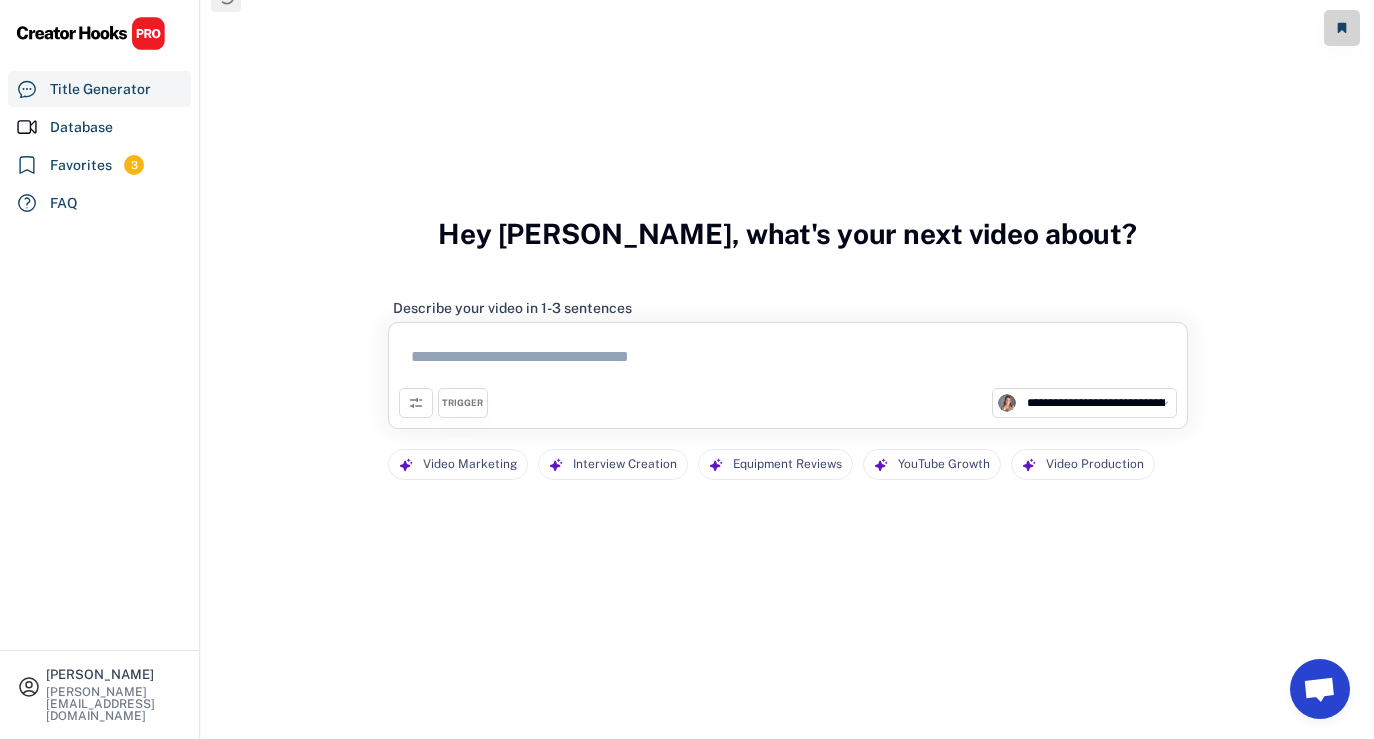 click at bounding box center (1319, 691) 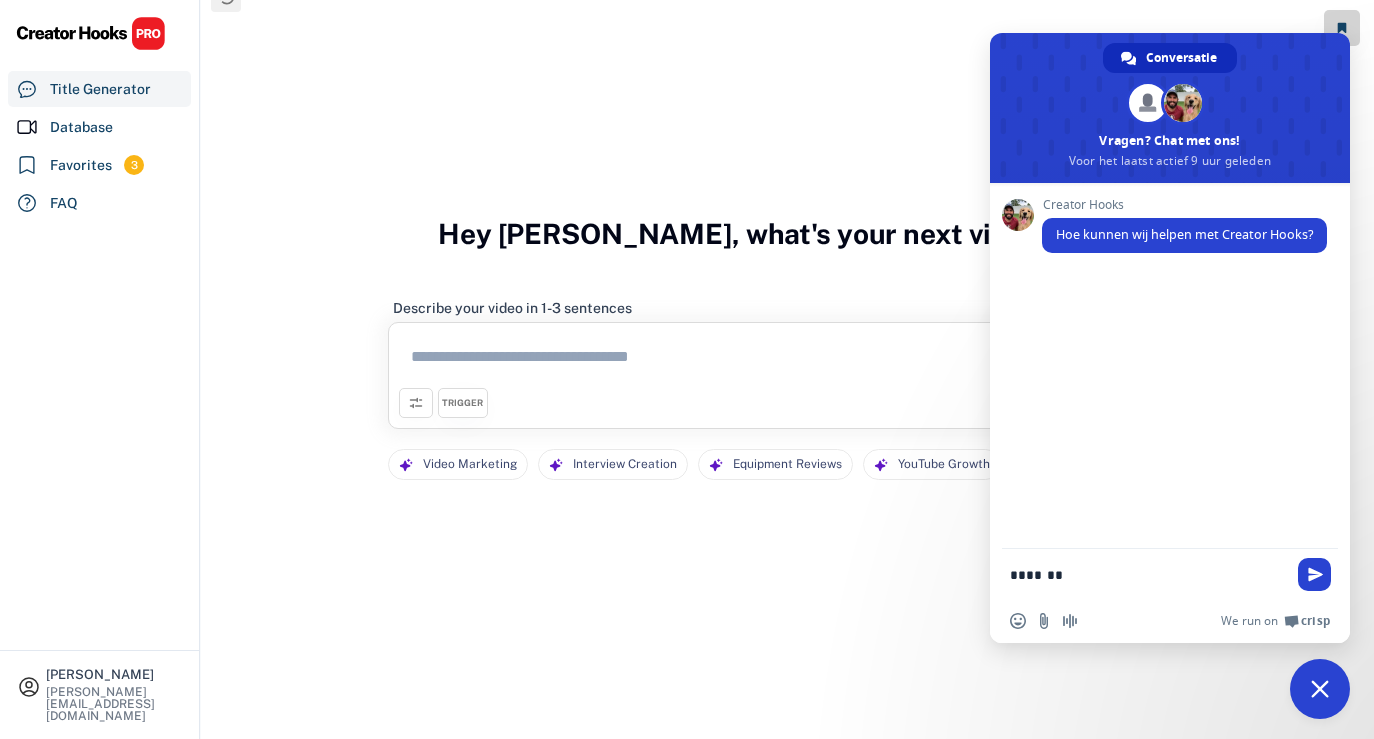 click on "*******" at bounding box center (1150, 574) 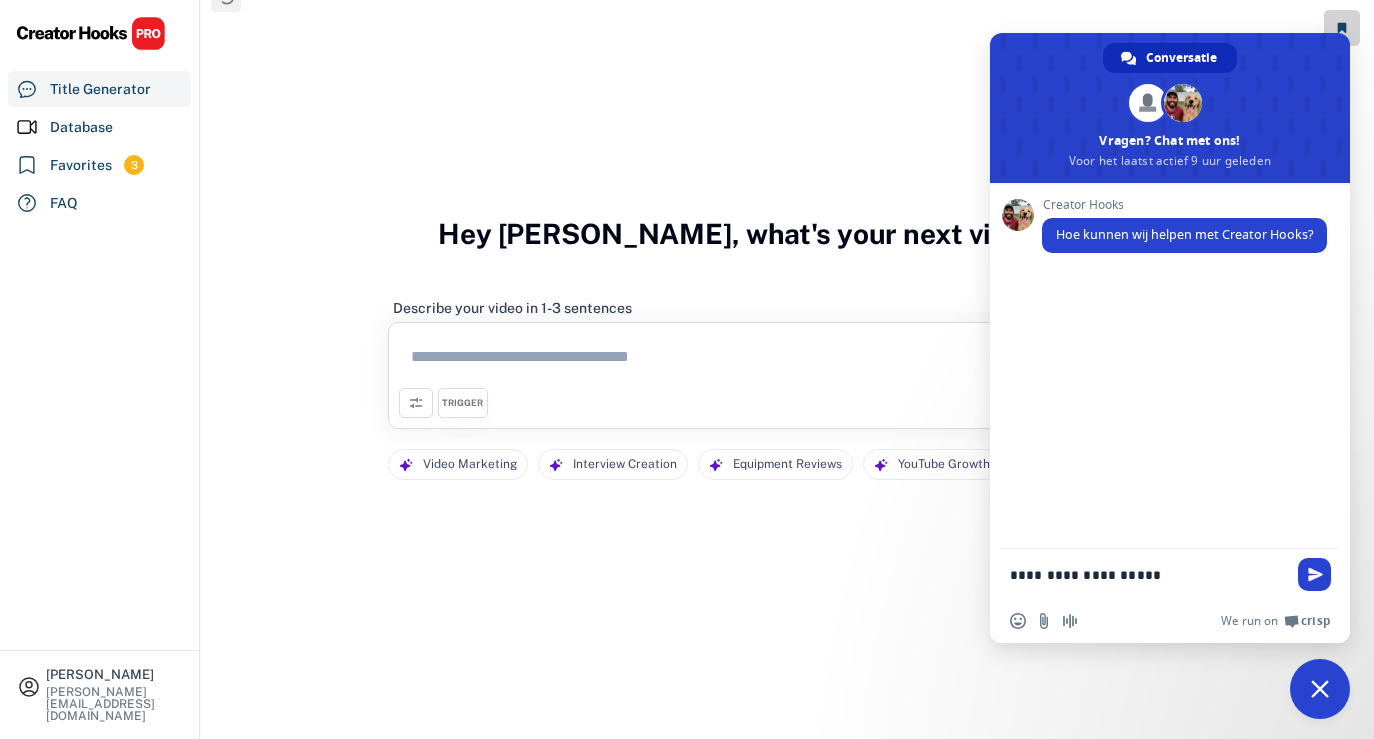 type on "**********" 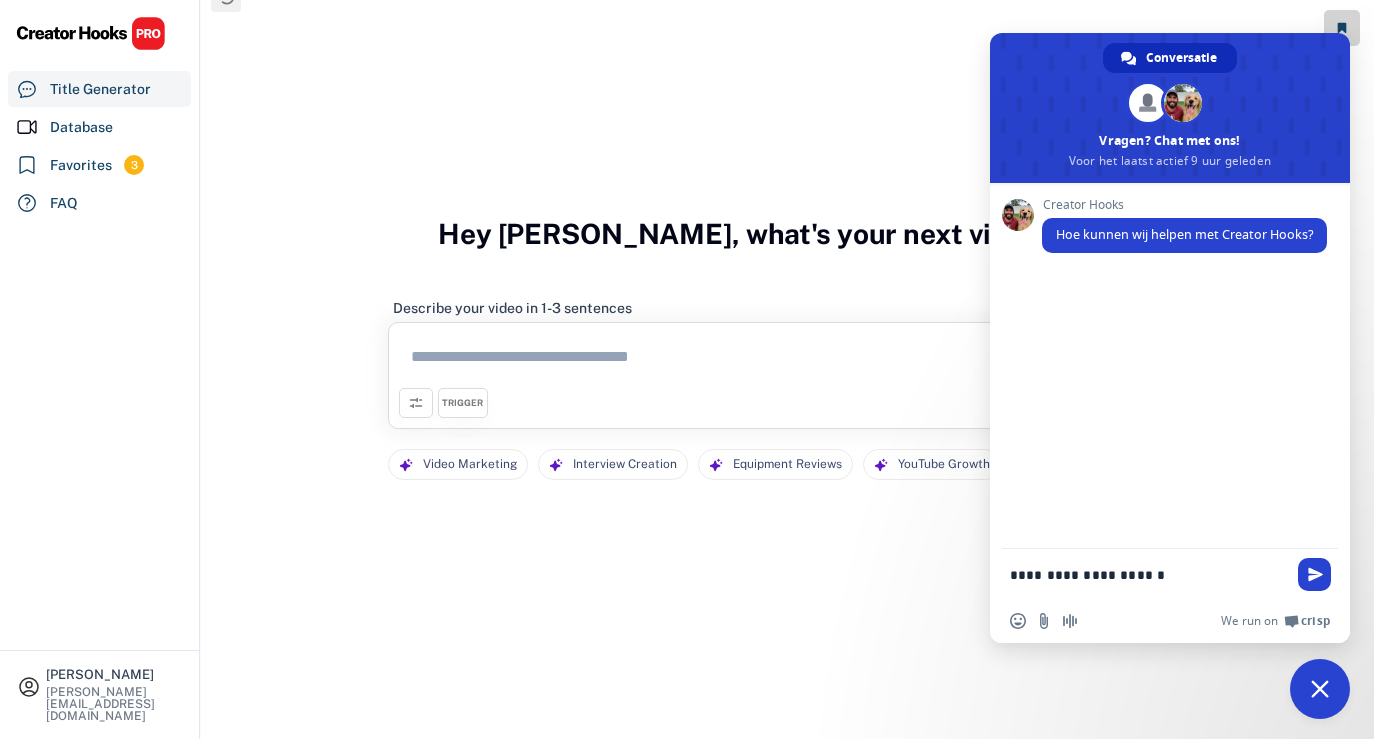 type 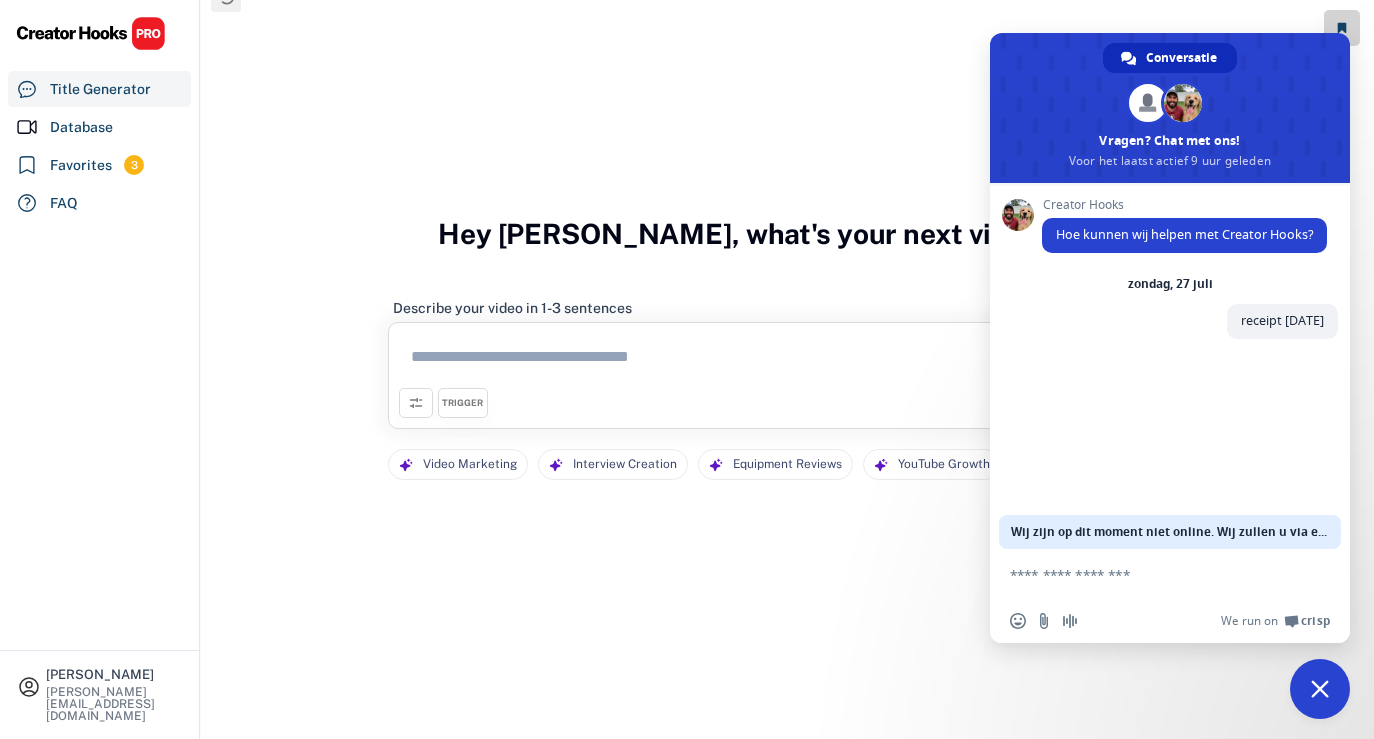 click on "**********" at bounding box center (788, 350) 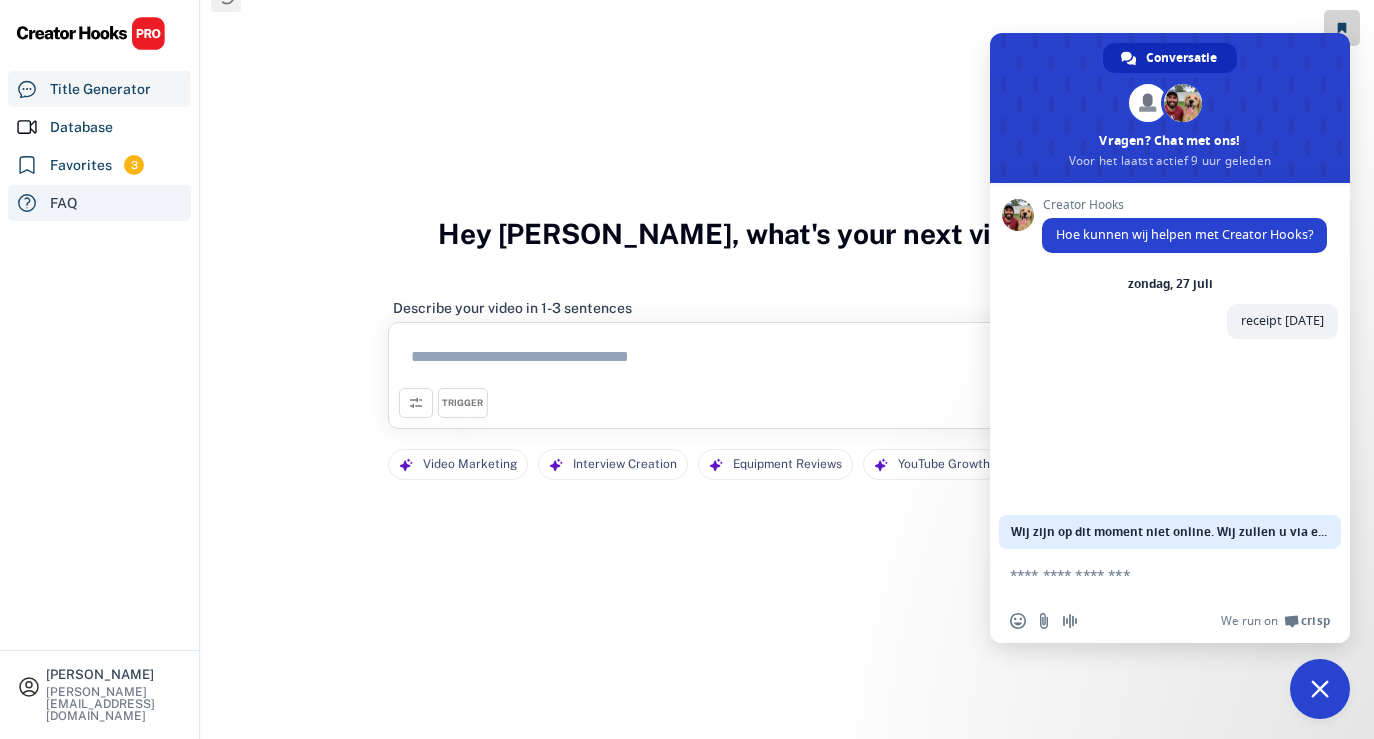 click on "FAQ" at bounding box center (99, 203) 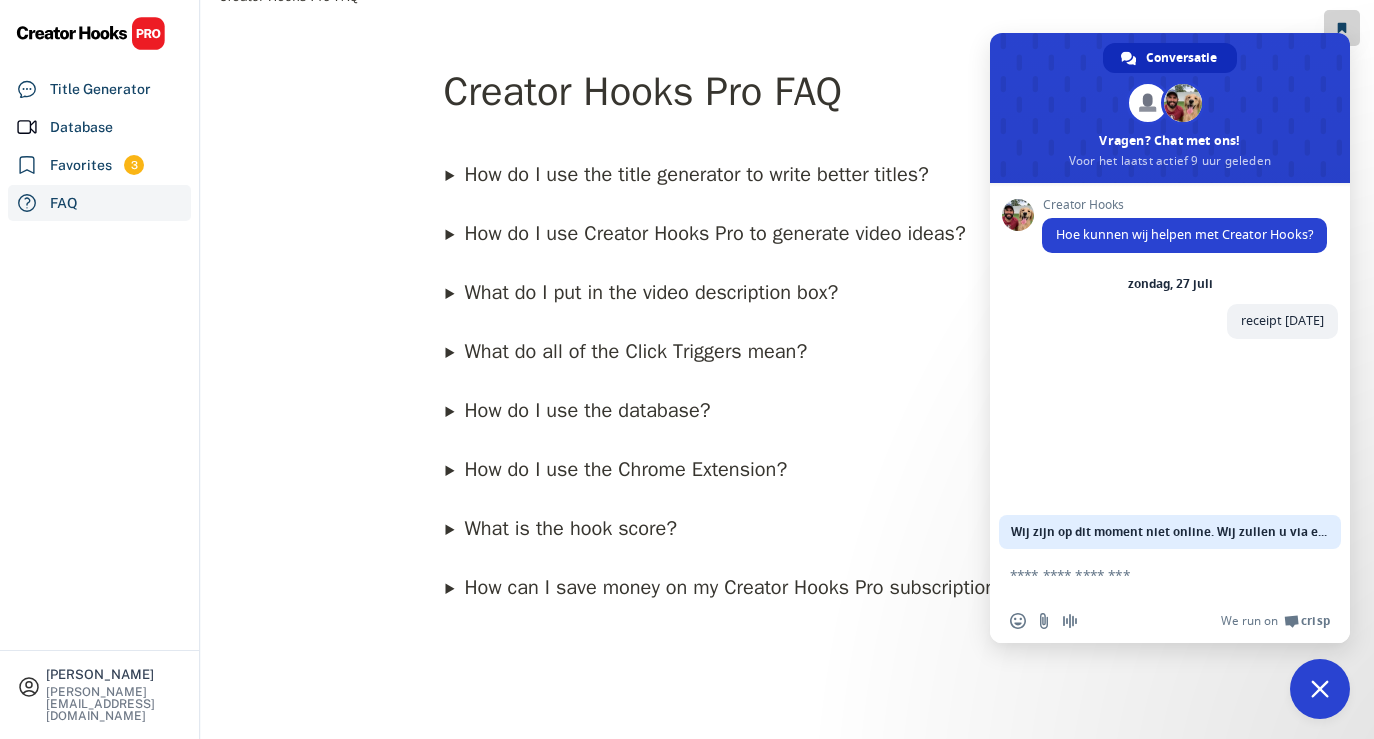 click at bounding box center (1320, 689) 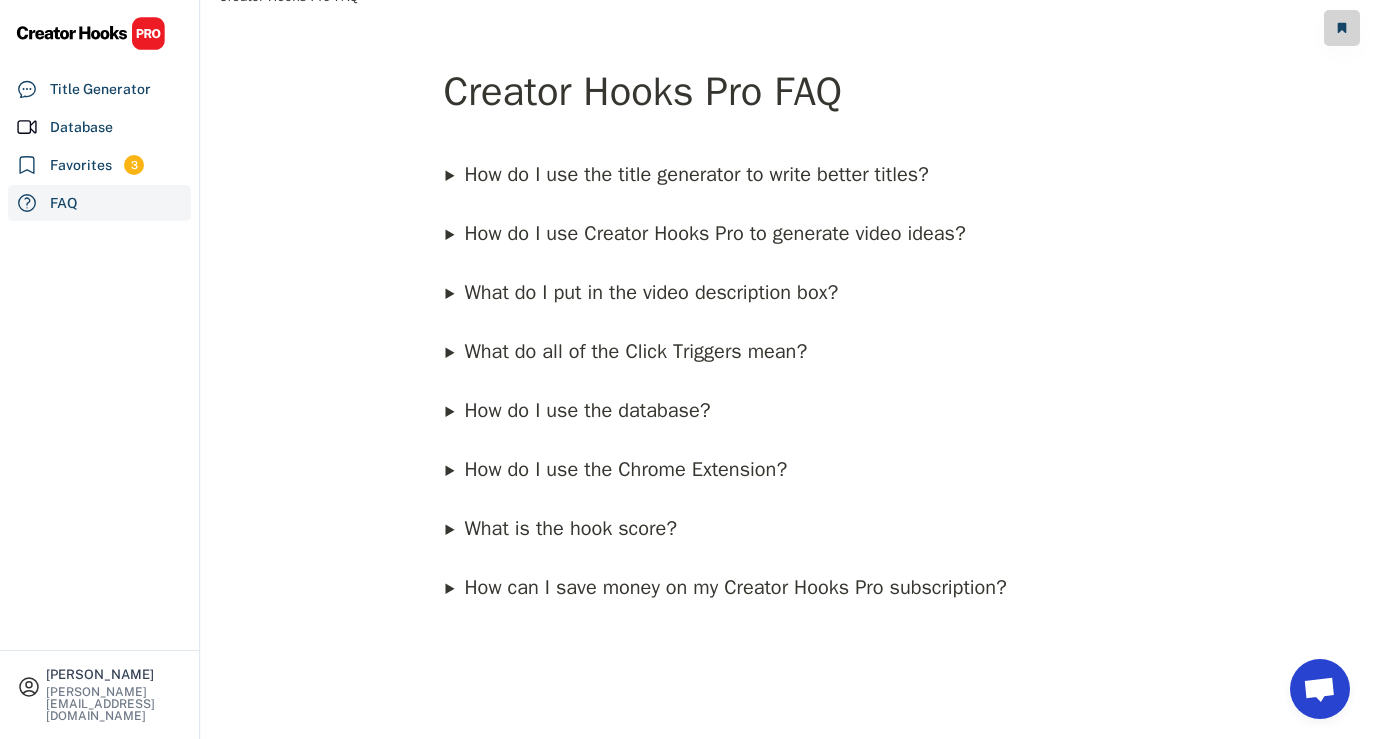 scroll, scrollTop: 52, scrollLeft: 0, axis: vertical 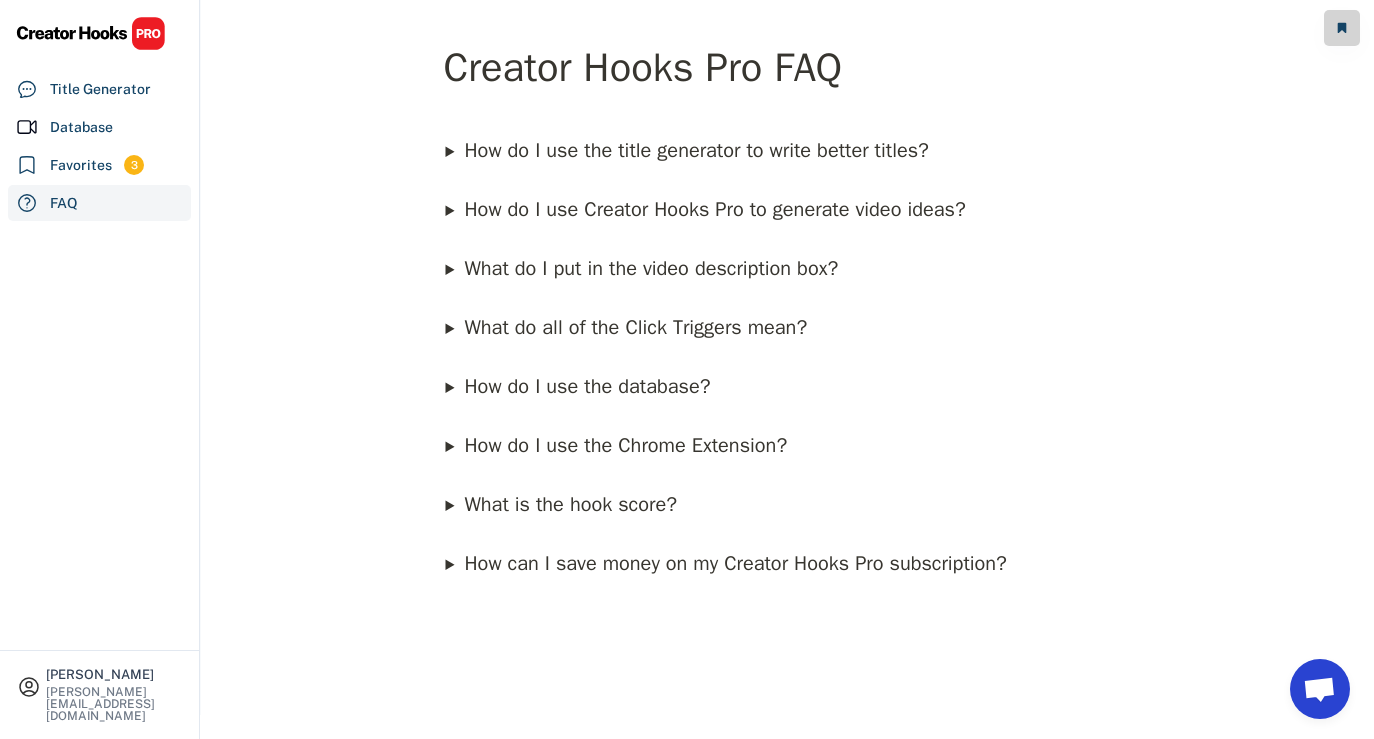 click on "How can I save money on my Creator Hooks Pro subscription?" at bounding box center [735, 563] 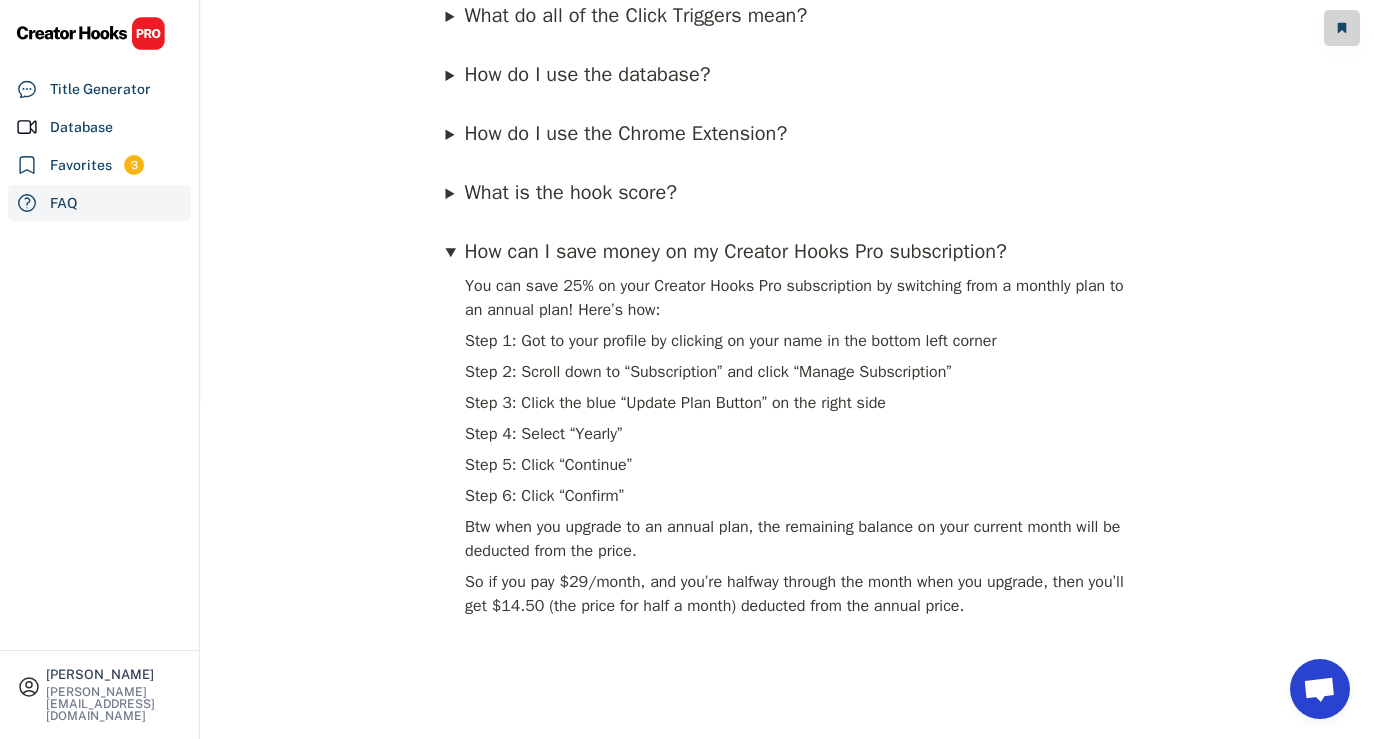 scroll, scrollTop: 362, scrollLeft: 0, axis: vertical 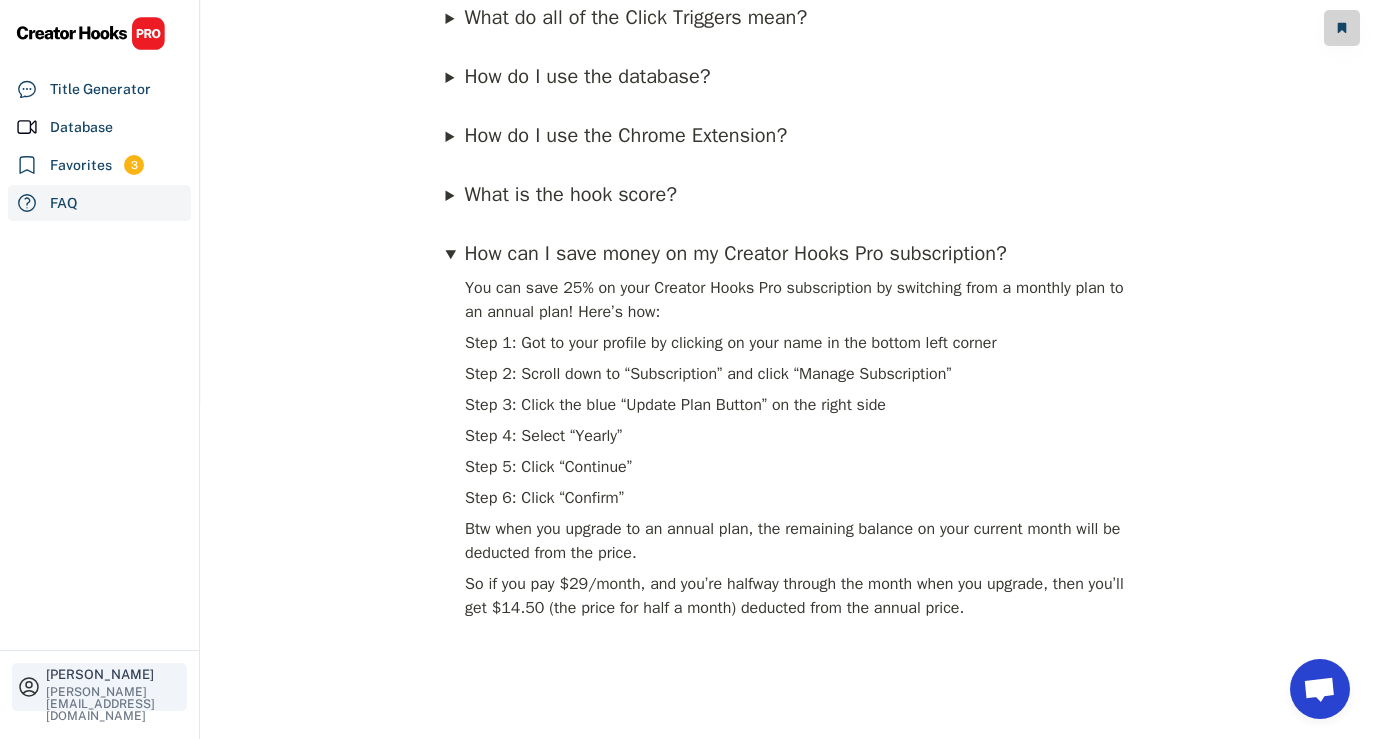 click on "[PERSON_NAME][EMAIL_ADDRESS][DOMAIN_NAME]" at bounding box center [114, 704] 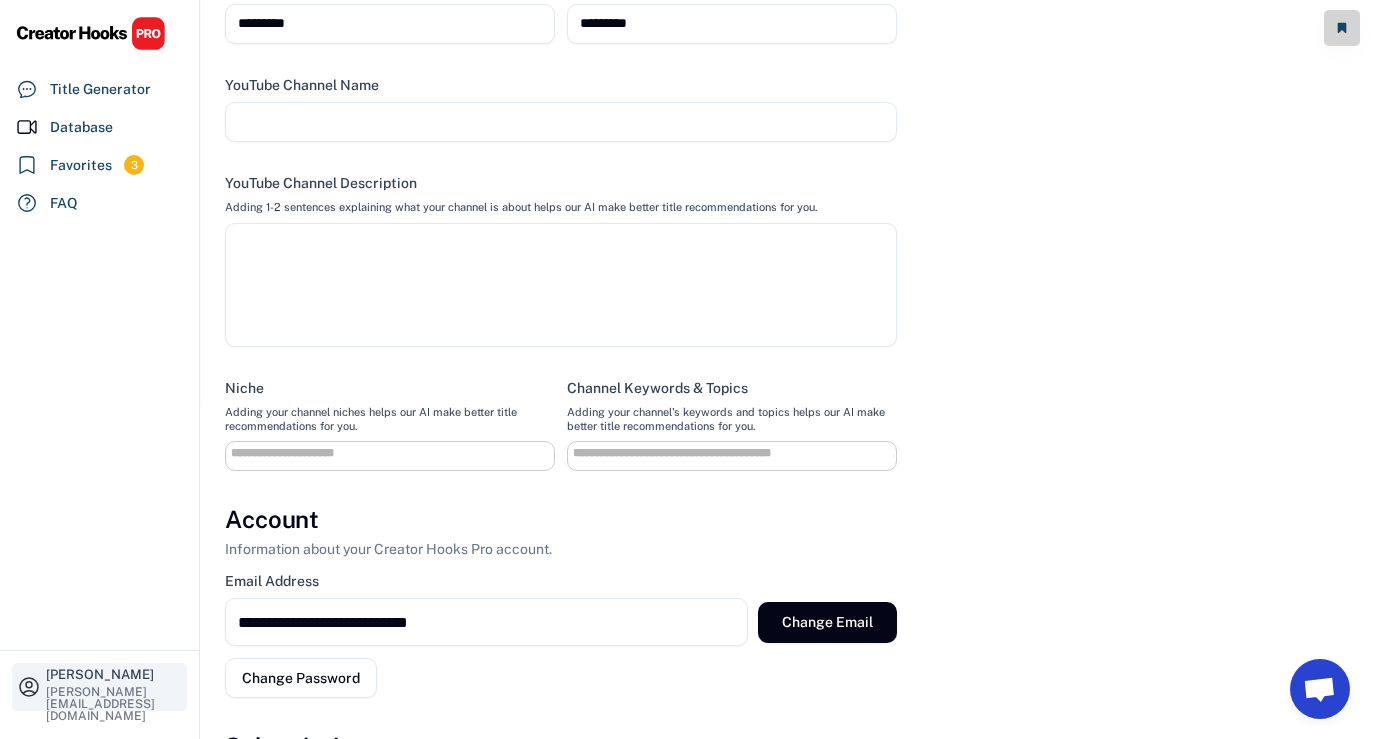 select 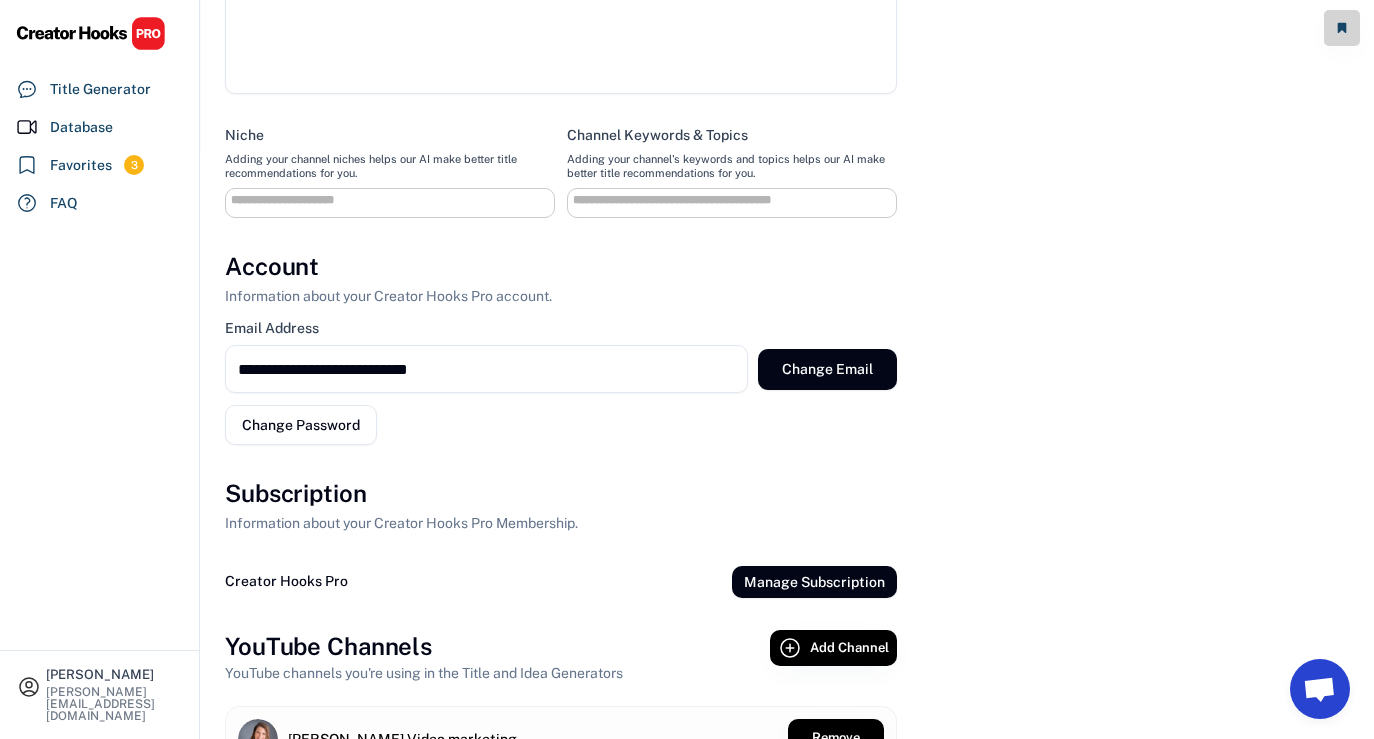 scroll, scrollTop: 622, scrollLeft: 0, axis: vertical 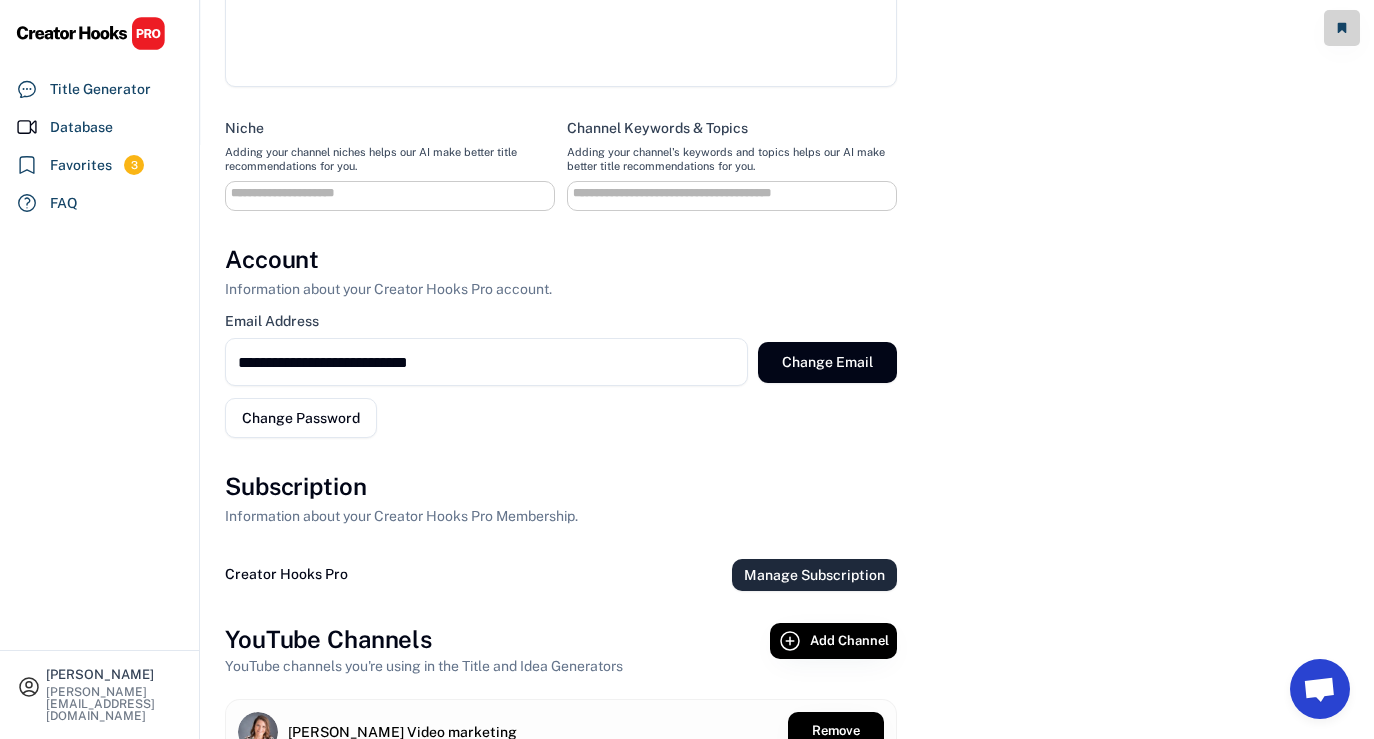 click on "Manage Subscription" at bounding box center [814, 575] 